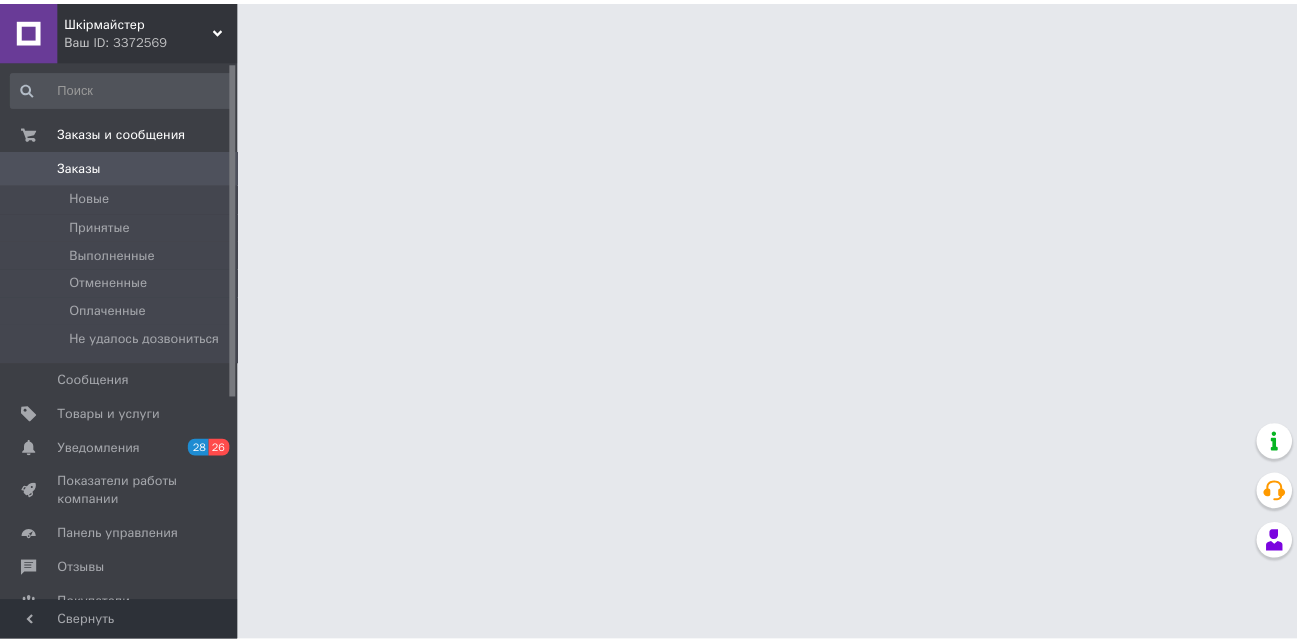scroll, scrollTop: 0, scrollLeft: 0, axis: both 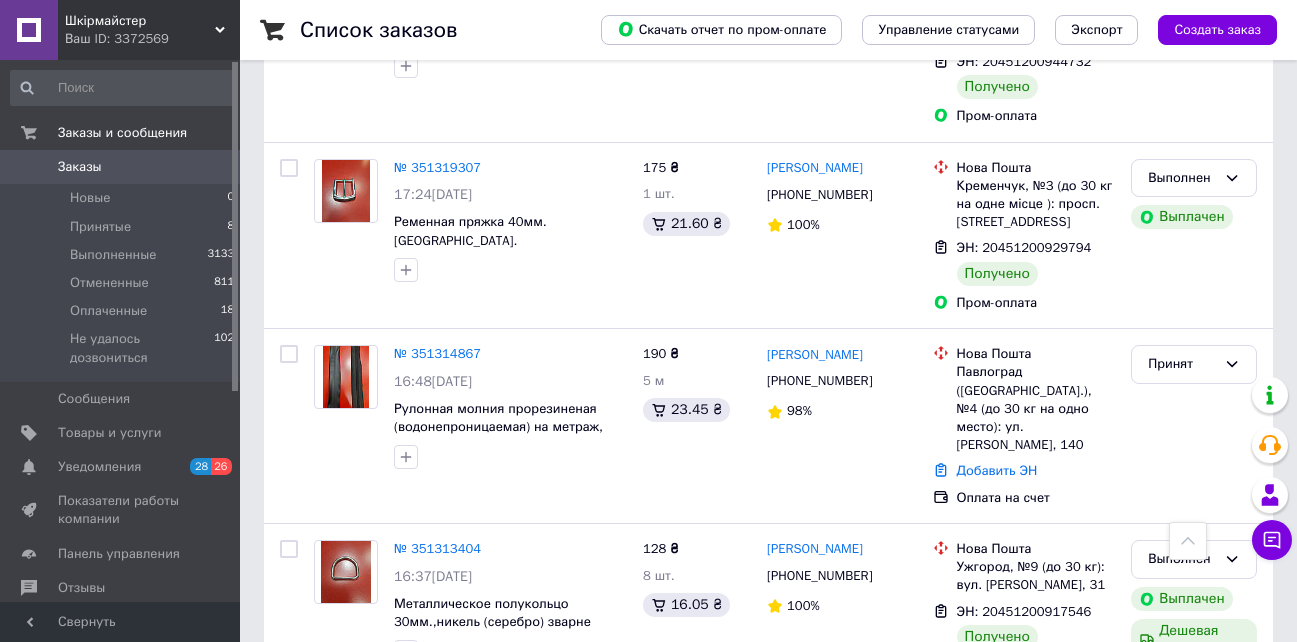 click on "2" at bounding box center (327, 736) 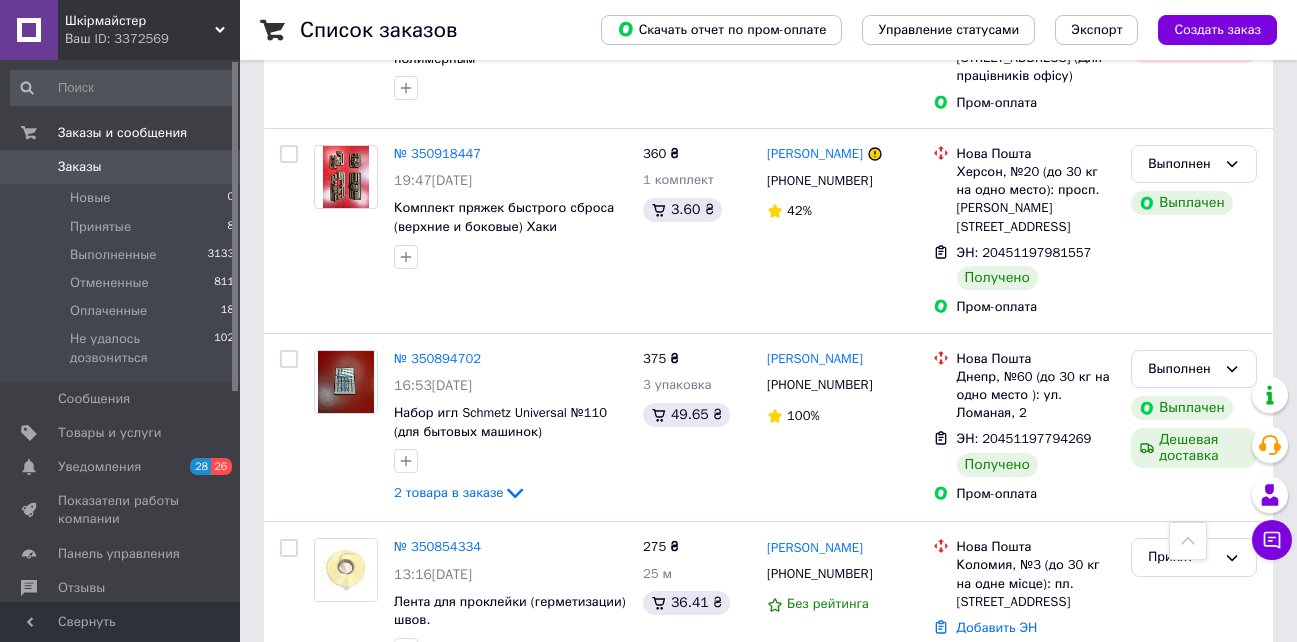 scroll, scrollTop: 2400, scrollLeft: 0, axis: vertical 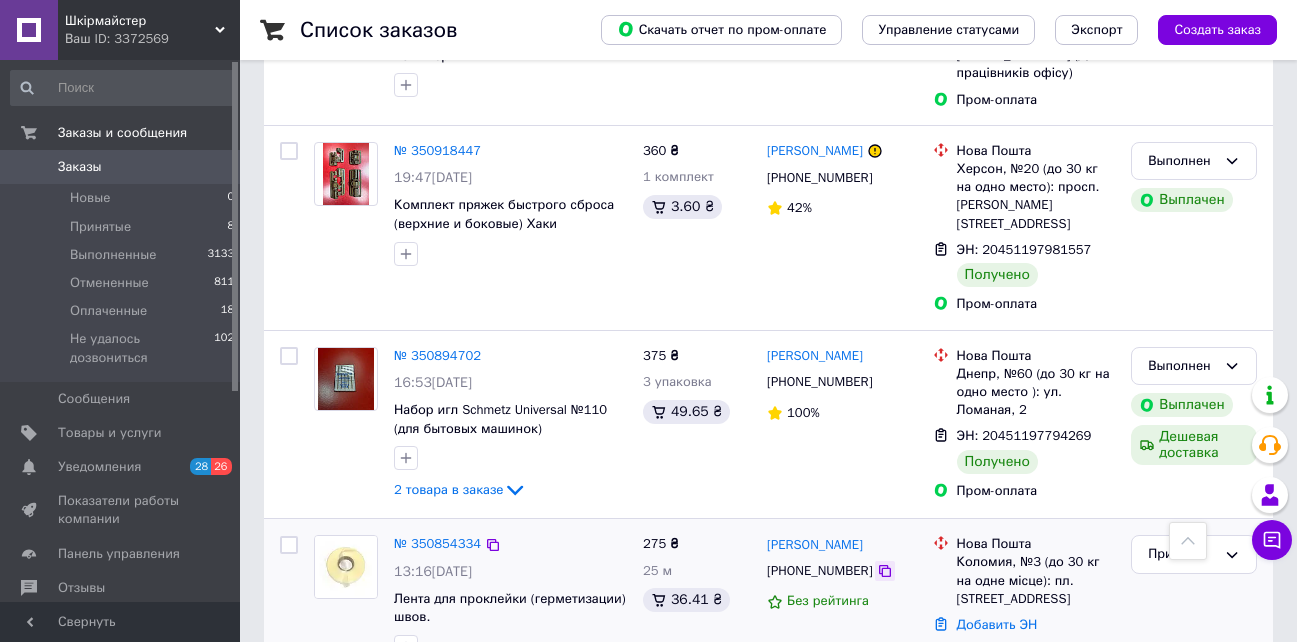 click 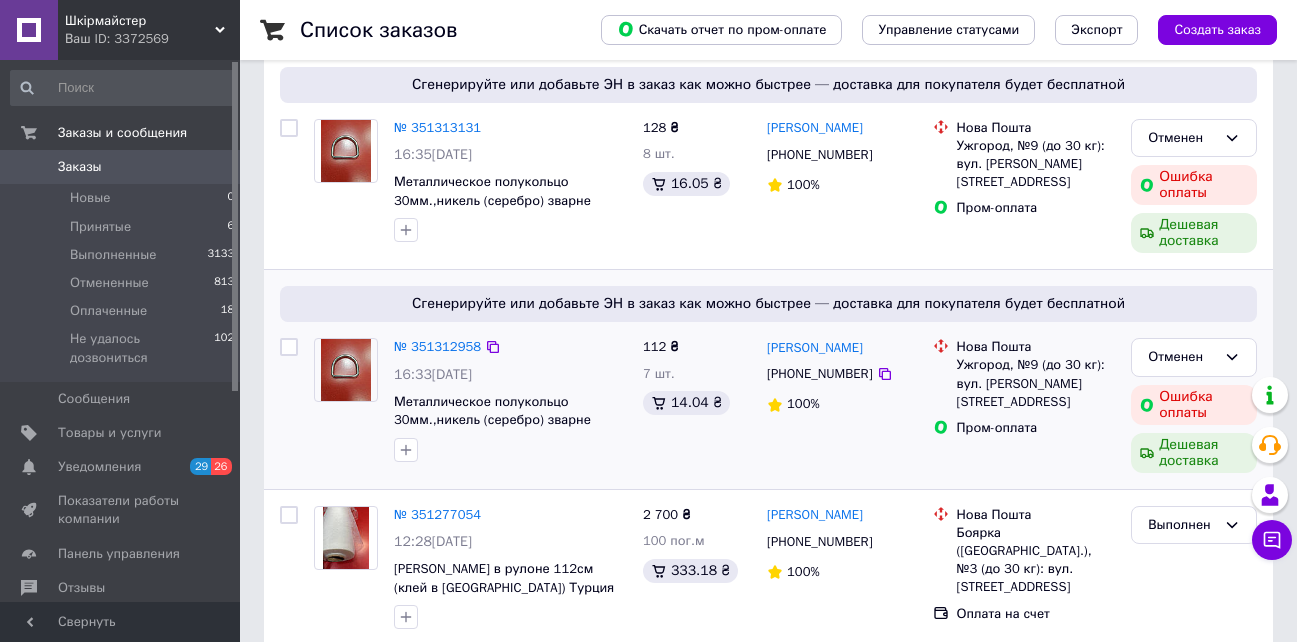 scroll, scrollTop: 200, scrollLeft: 0, axis: vertical 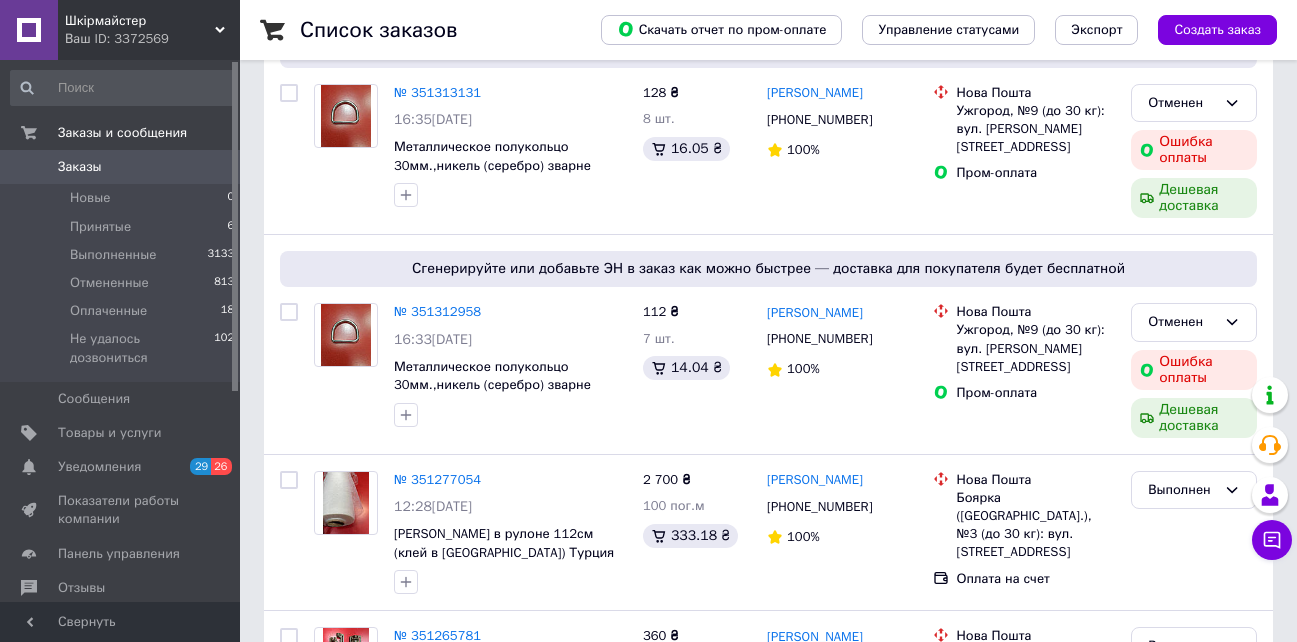 click on "Заказы" at bounding box center (80, 167) 